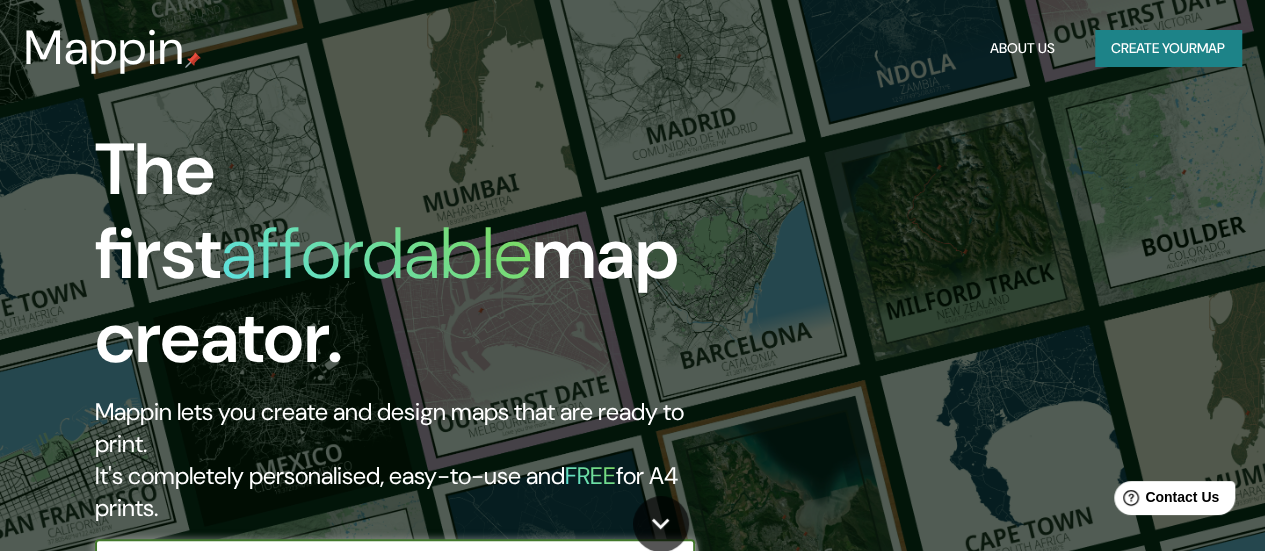 scroll, scrollTop: 0, scrollLeft: 0, axis: both 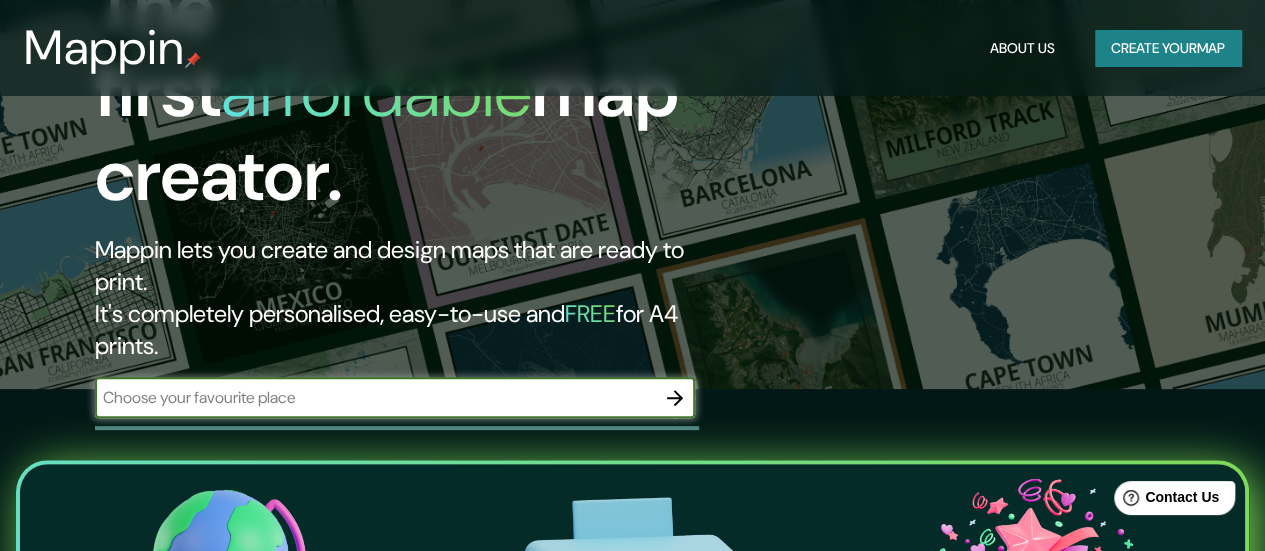 click at bounding box center (375, 397) 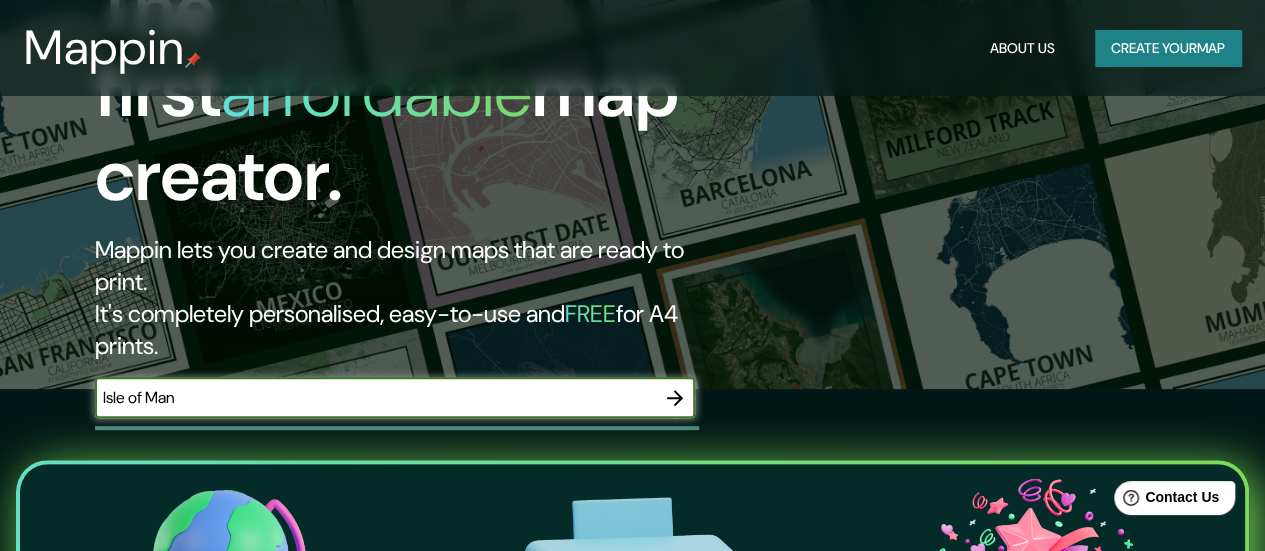 type on "Isle of Man" 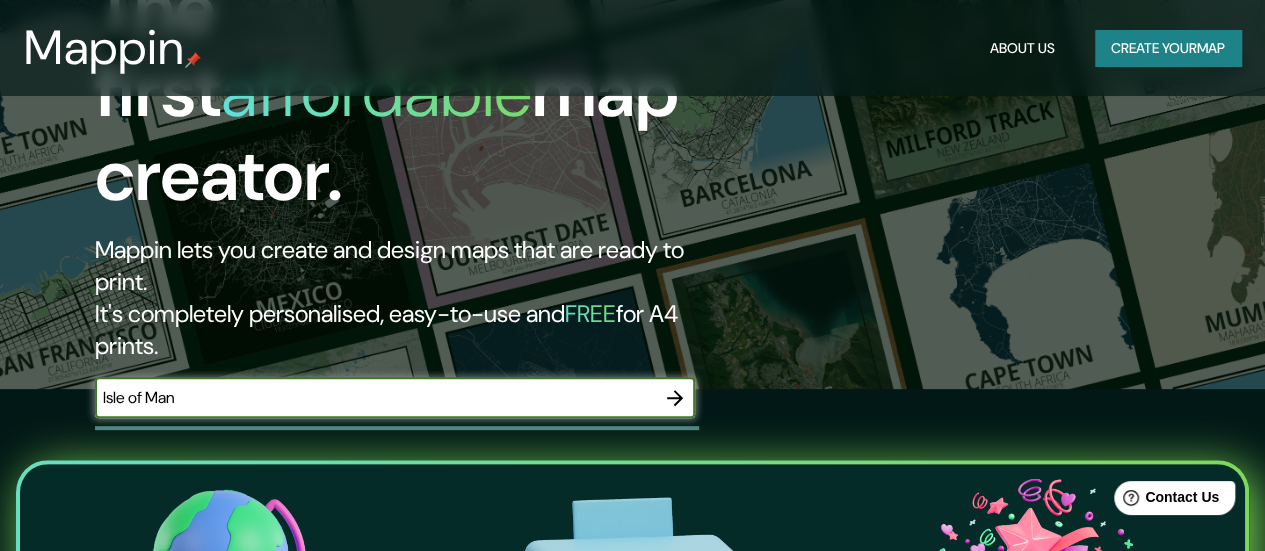 click 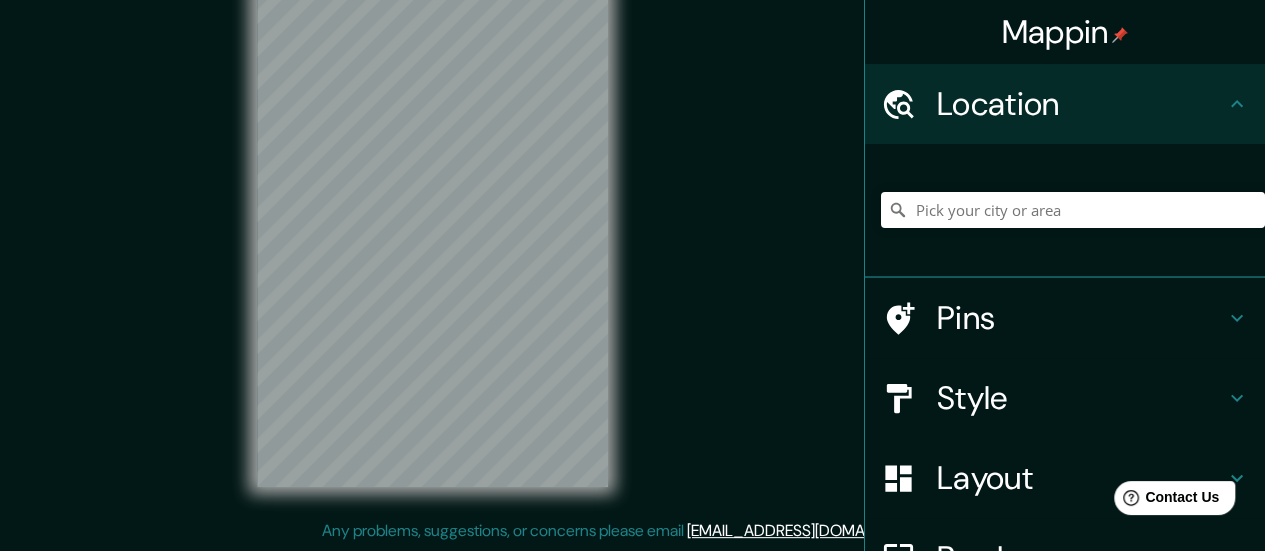 scroll, scrollTop: 0, scrollLeft: 0, axis: both 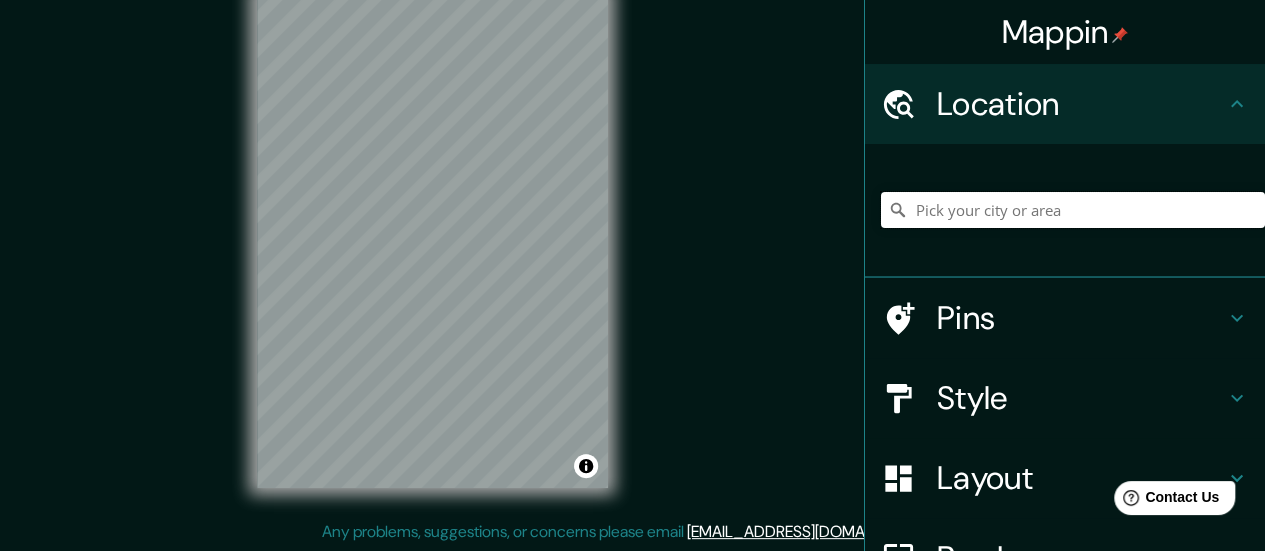 click at bounding box center [1073, 210] 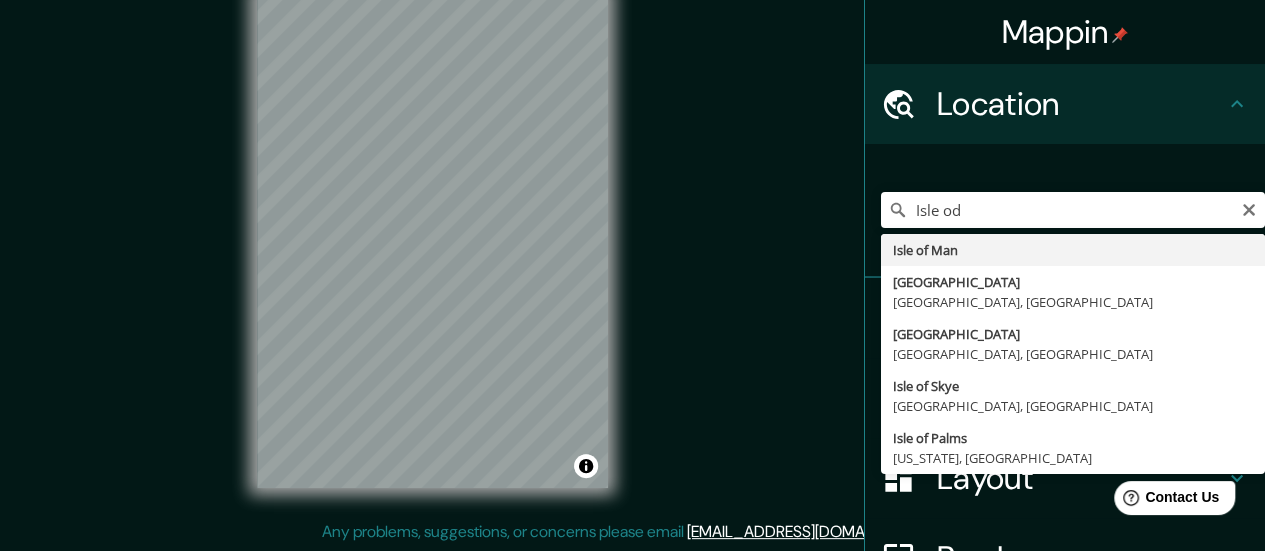 type on "Isle of Man" 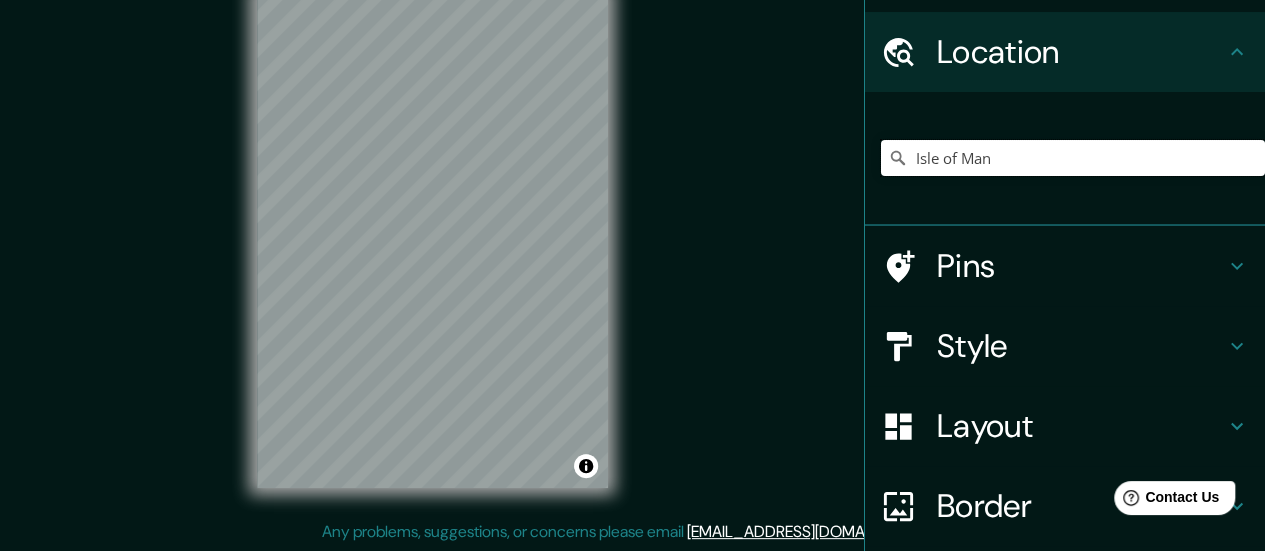 scroll, scrollTop: 50, scrollLeft: 0, axis: vertical 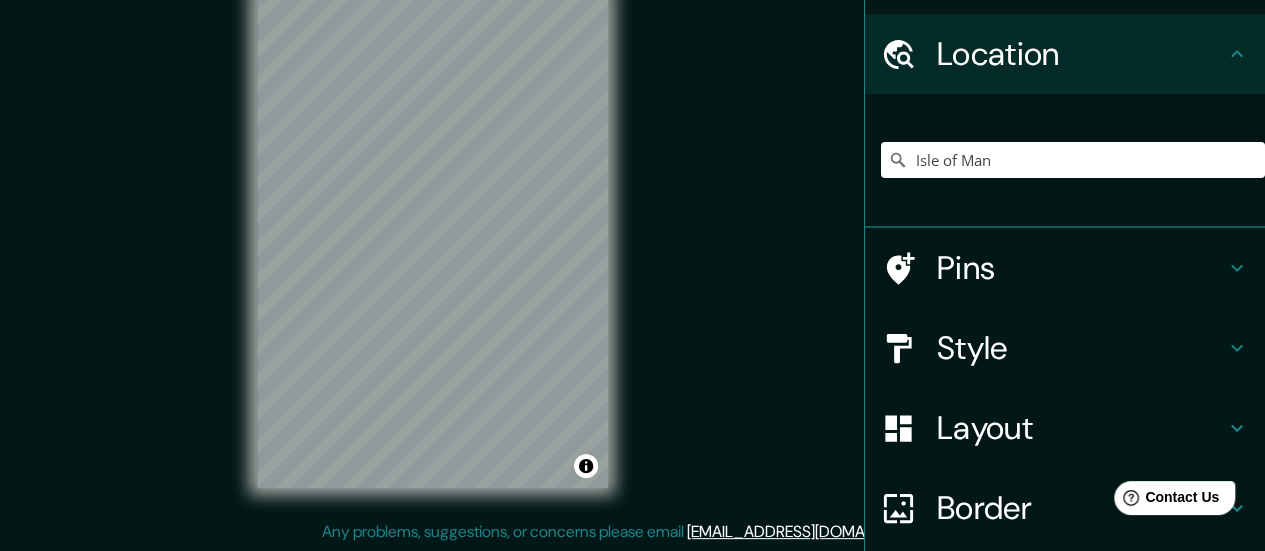 click on "Pins" at bounding box center (1081, 268) 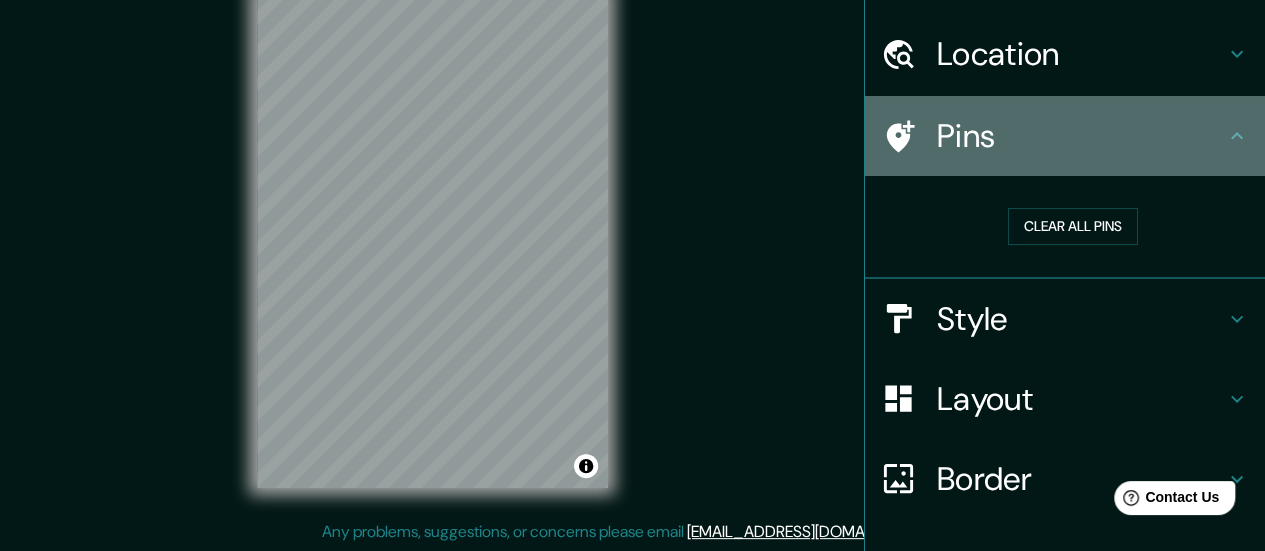 click on "Pins" at bounding box center [1065, 136] 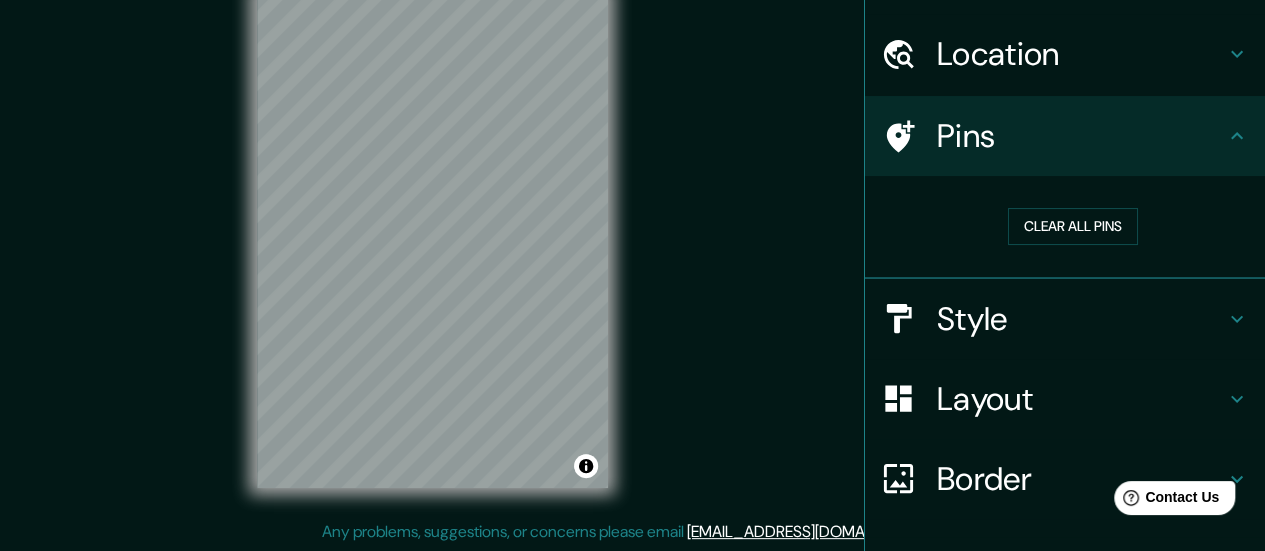 click on "Pins" at bounding box center (1065, 136) 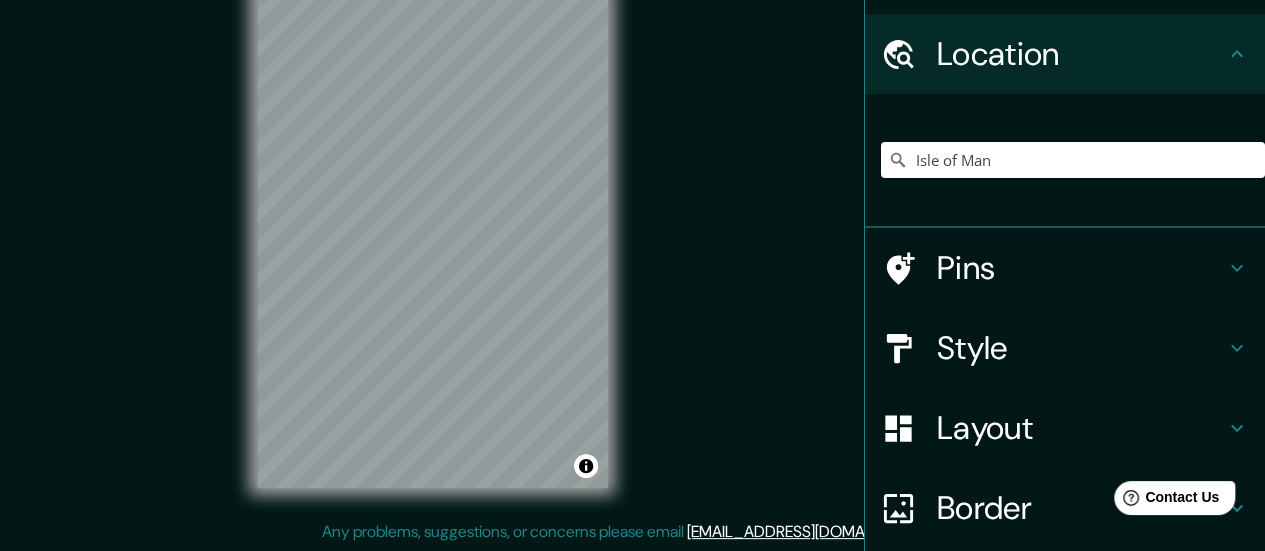 click on "Style" at bounding box center (1081, 348) 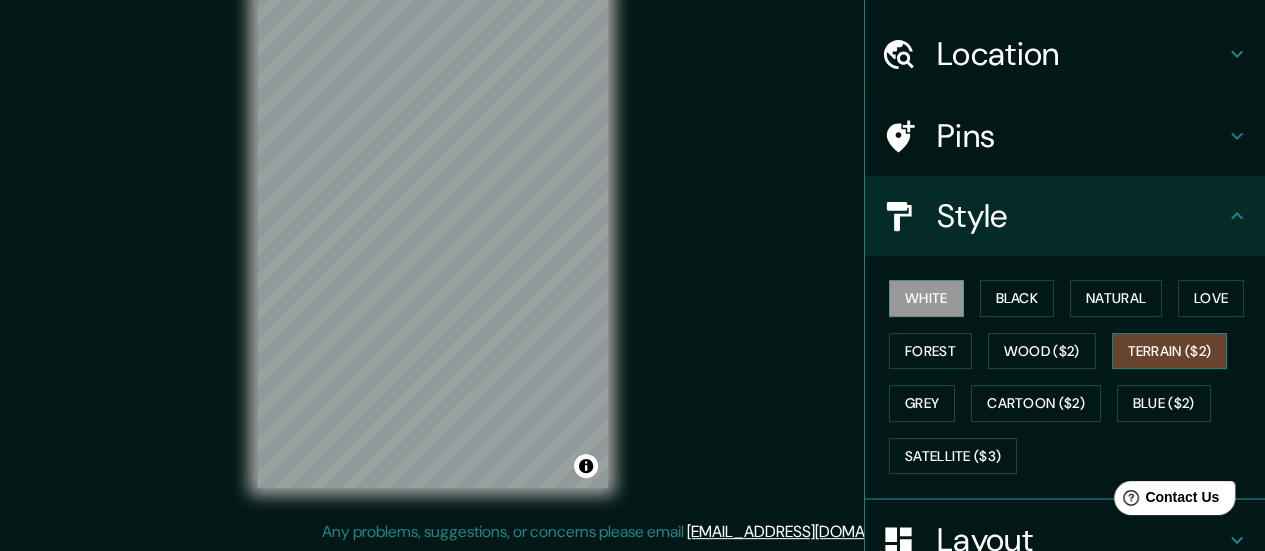 click on "Terrain ($2)" at bounding box center [1170, 351] 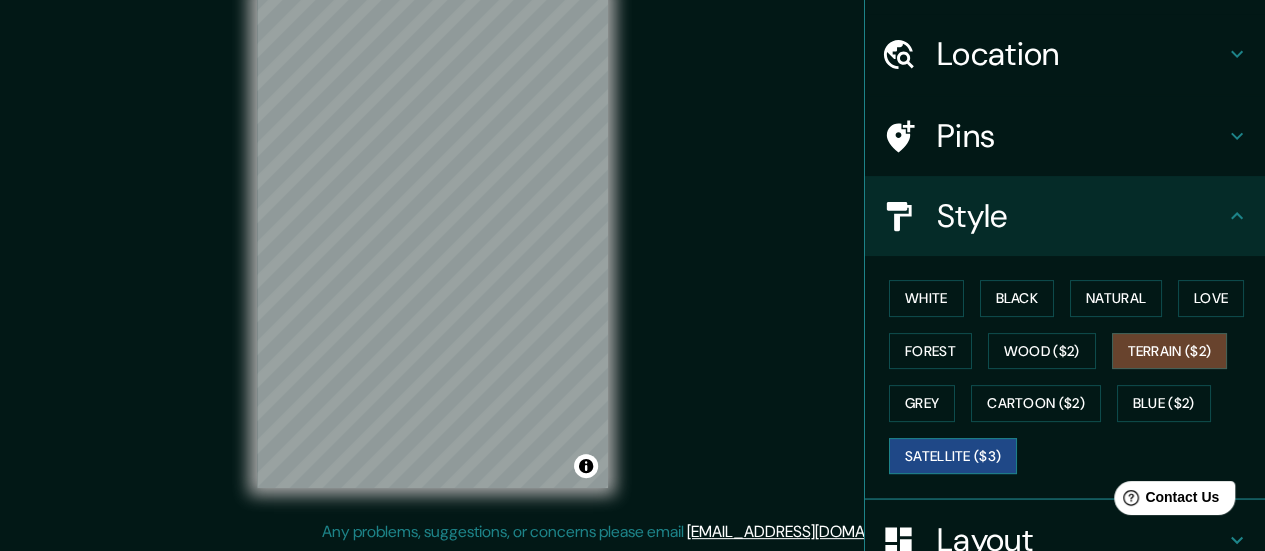 click on "Satellite ($3)" at bounding box center [953, 456] 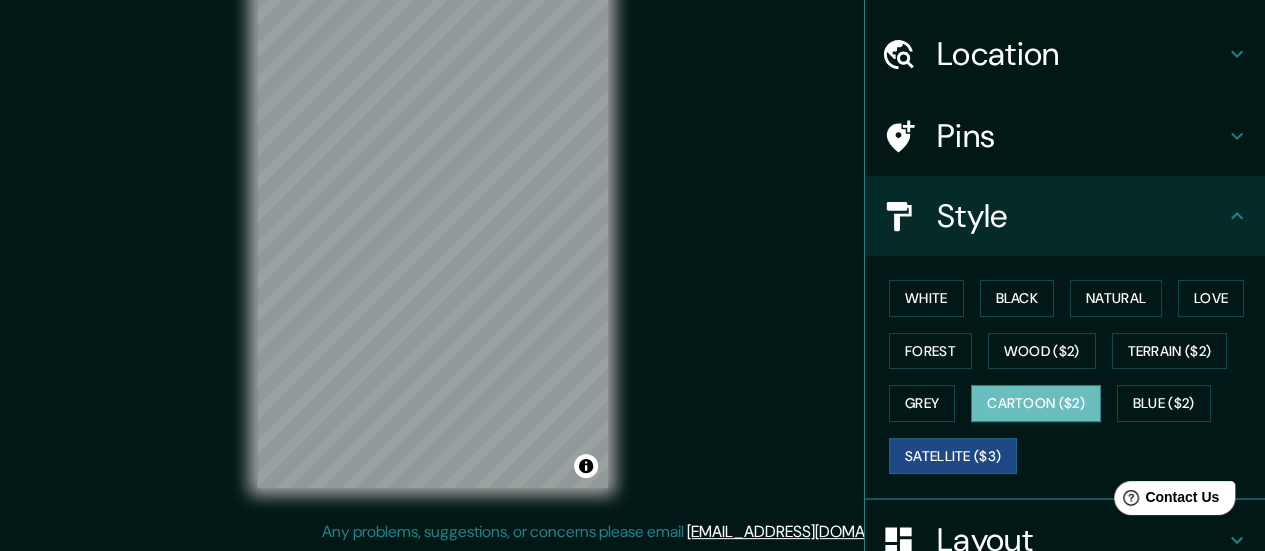 click on "Cartoon ($2)" at bounding box center (1036, 403) 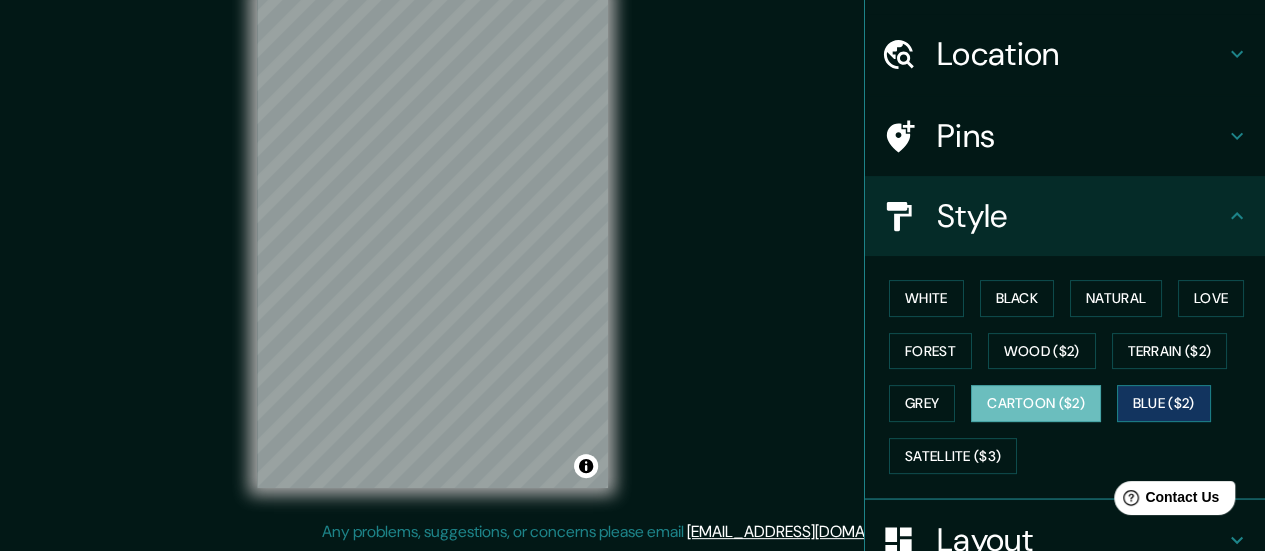 click on "Blue ($2)" at bounding box center [1164, 403] 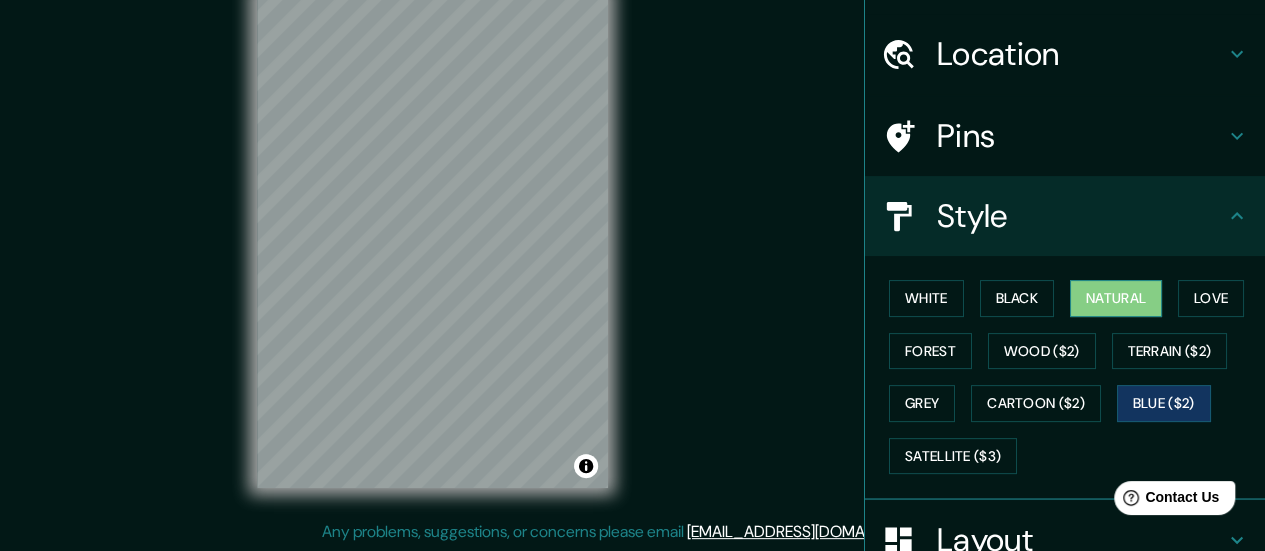click on "Natural" at bounding box center (1116, 298) 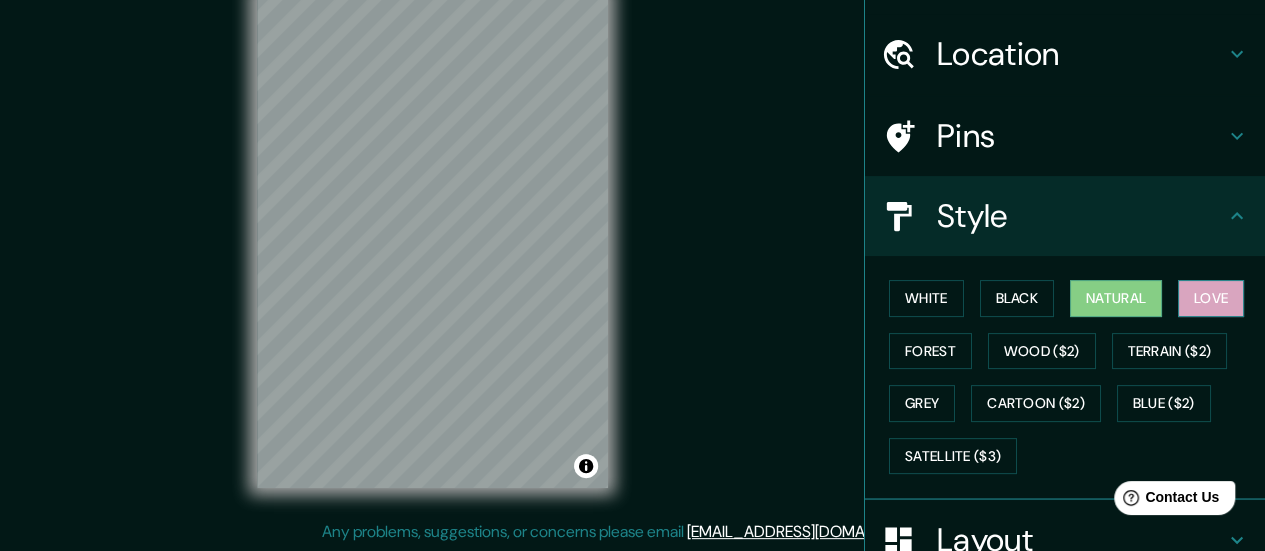 click on "Love" at bounding box center [1211, 298] 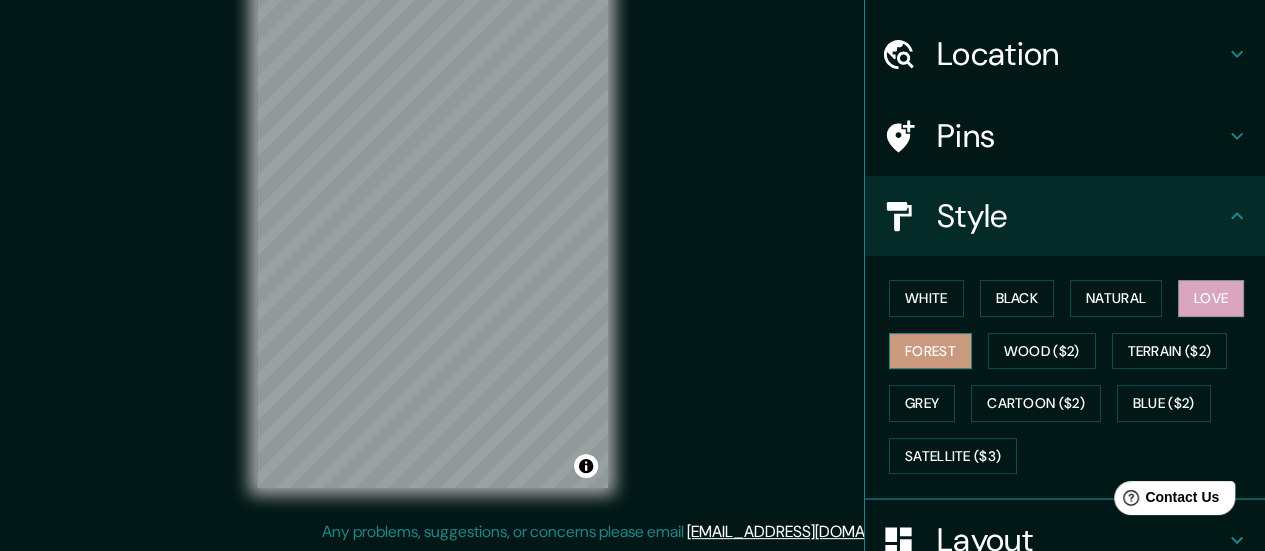 click on "Forest" at bounding box center (930, 351) 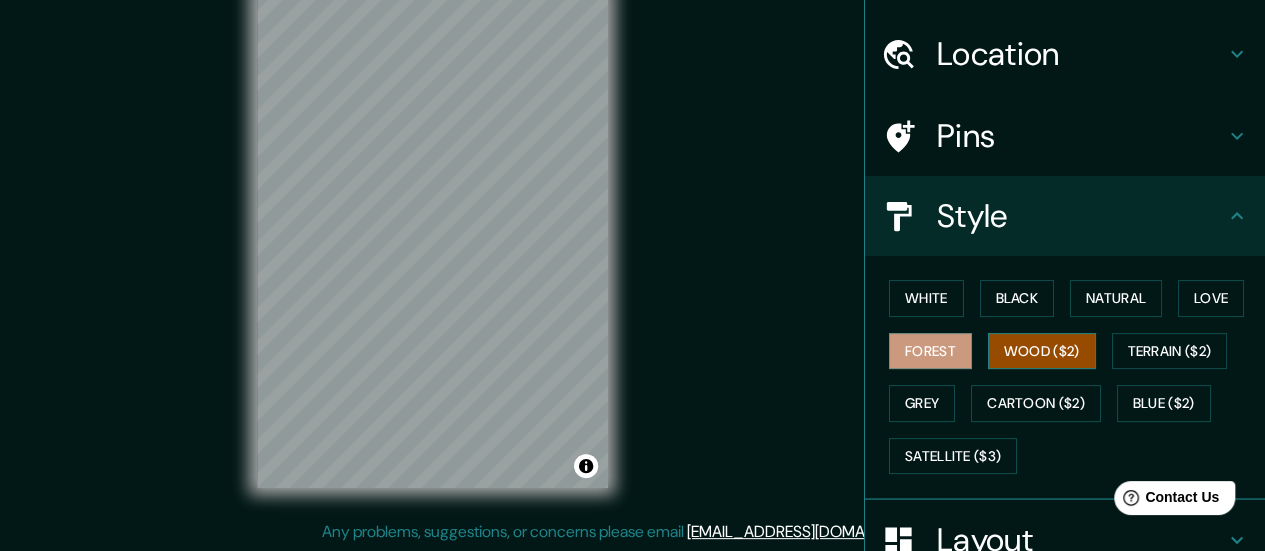 click on "Wood ($2)" at bounding box center (1042, 351) 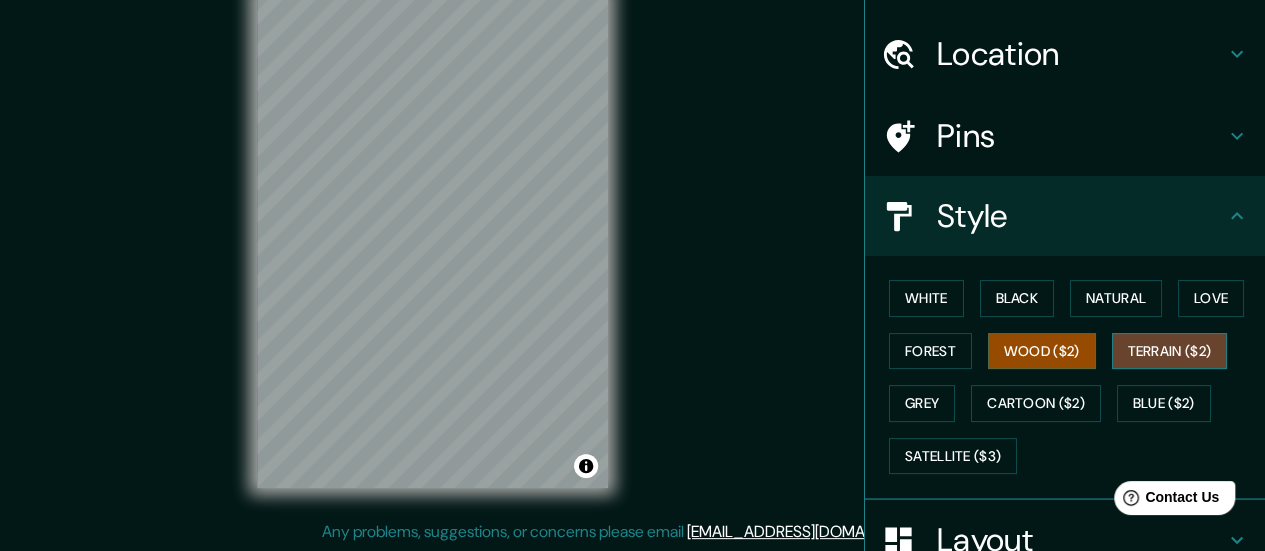 click on "Terrain ($2)" at bounding box center [1170, 351] 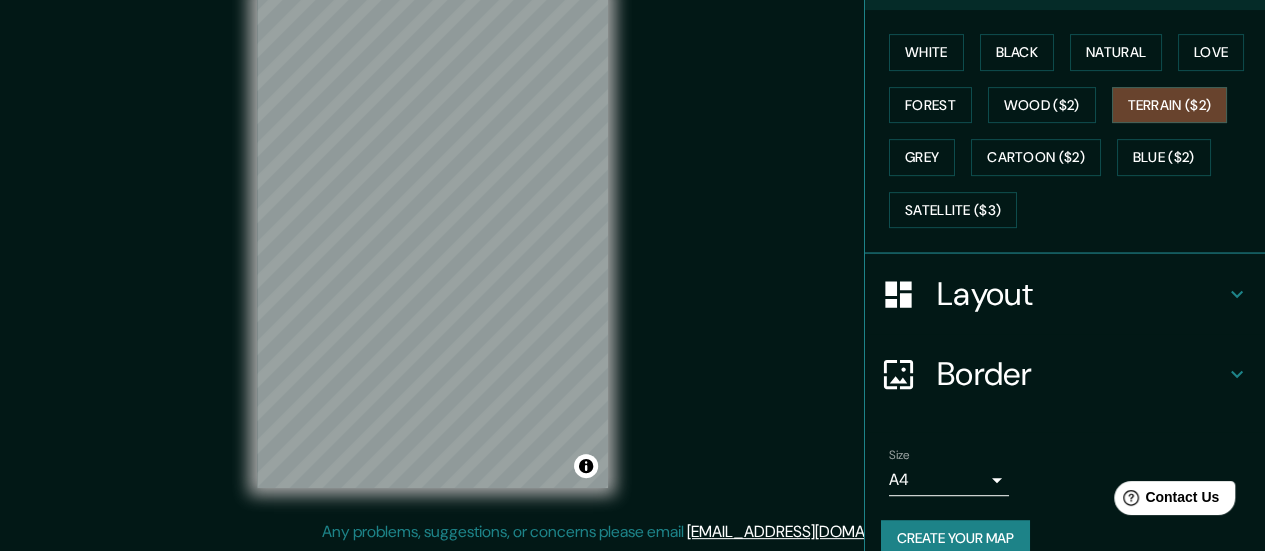 scroll, scrollTop: 298, scrollLeft: 0, axis: vertical 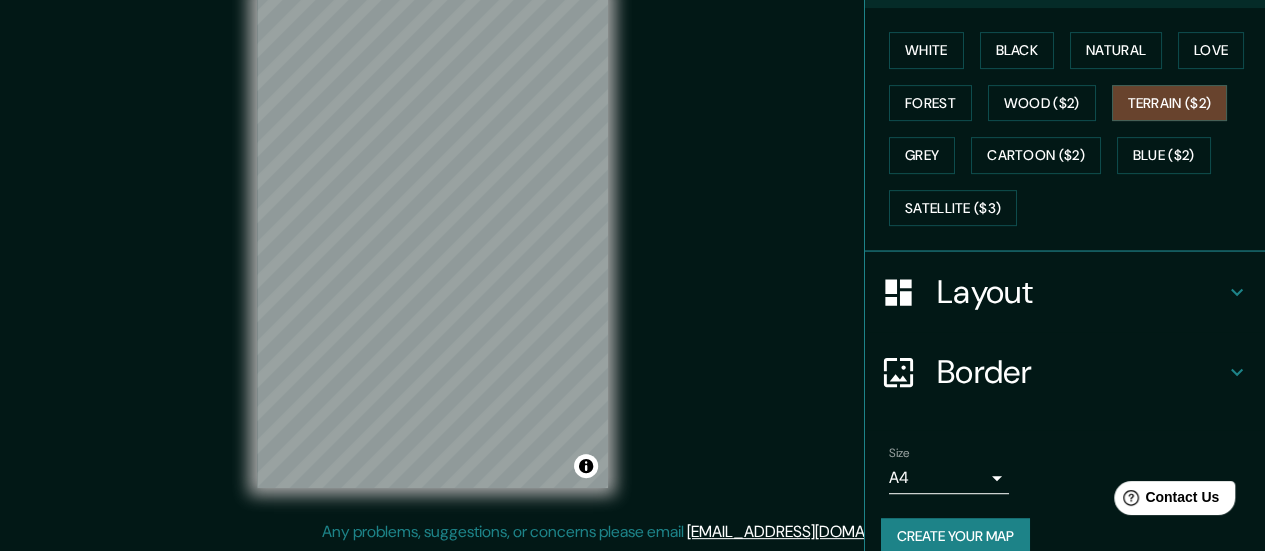 click on "Layout" at bounding box center [1081, 292] 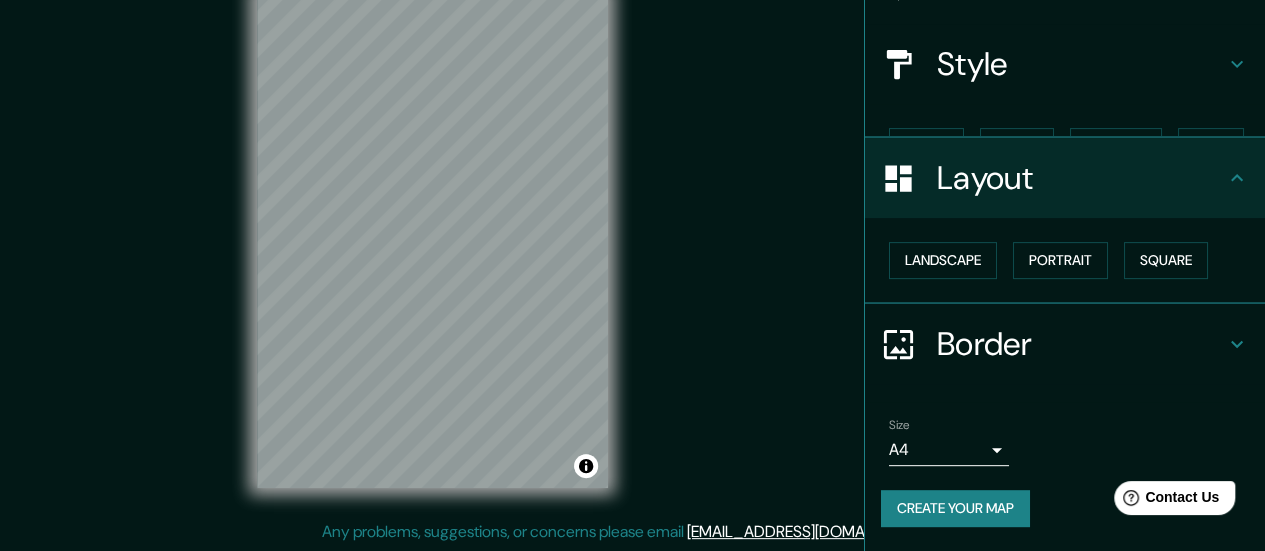 scroll, scrollTop: 166, scrollLeft: 0, axis: vertical 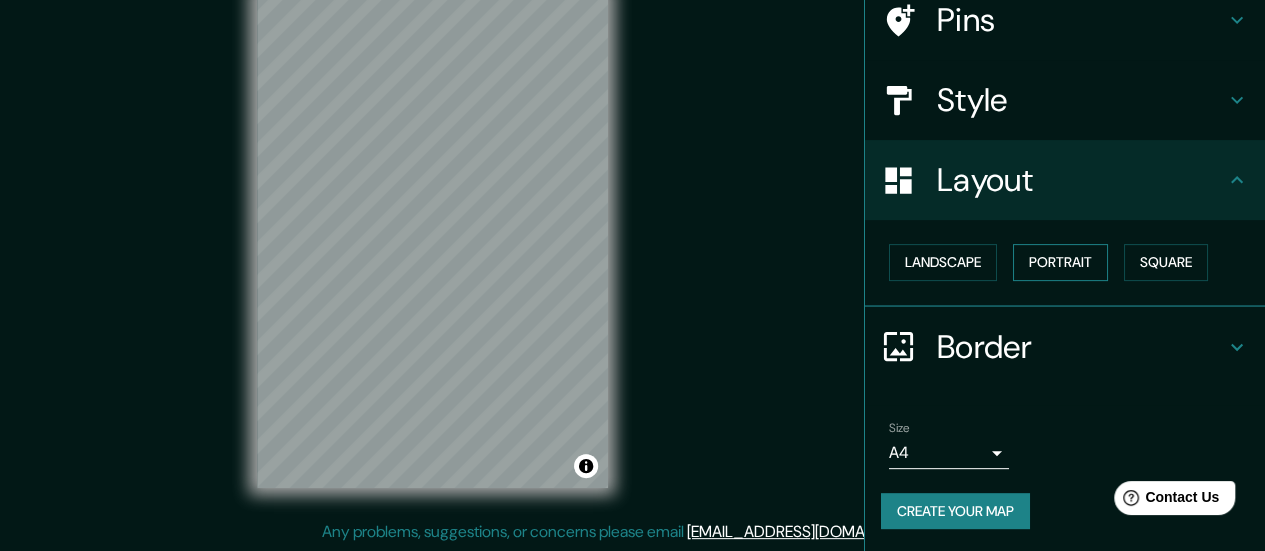 click on "Portrait" at bounding box center (1060, 262) 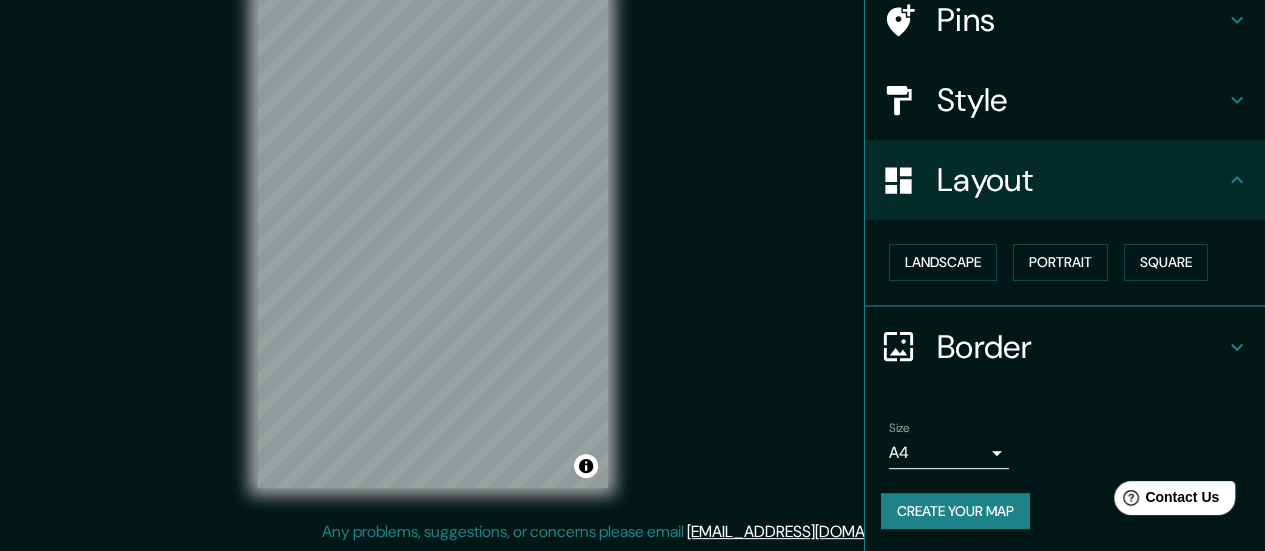 click on "Border" at bounding box center [1081, 347] 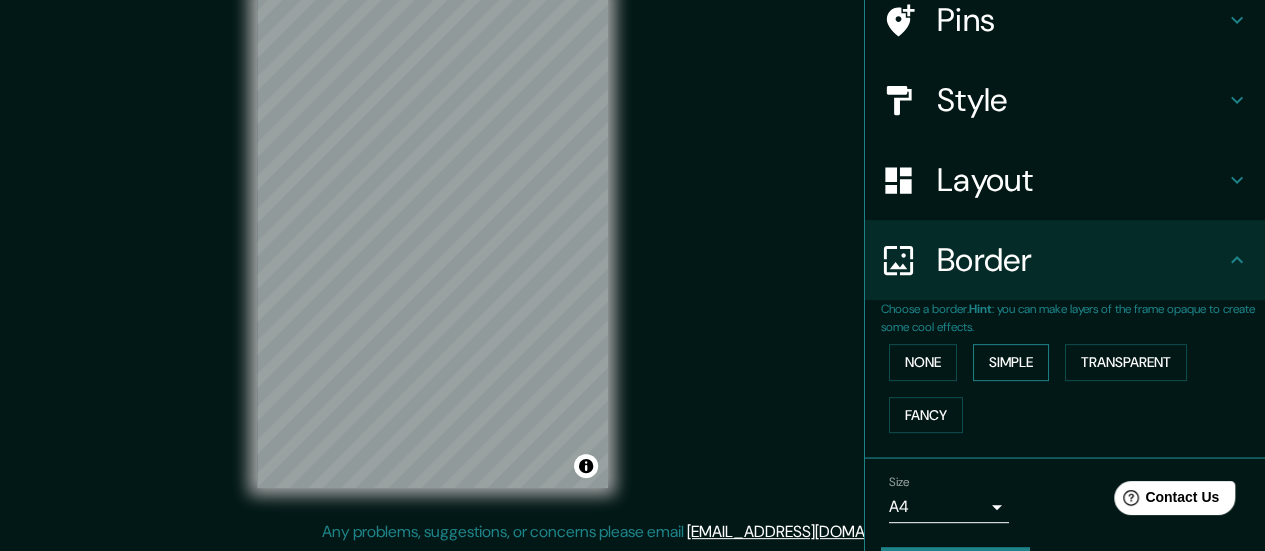 click on "Simple" at bounding box center [1011, 362] 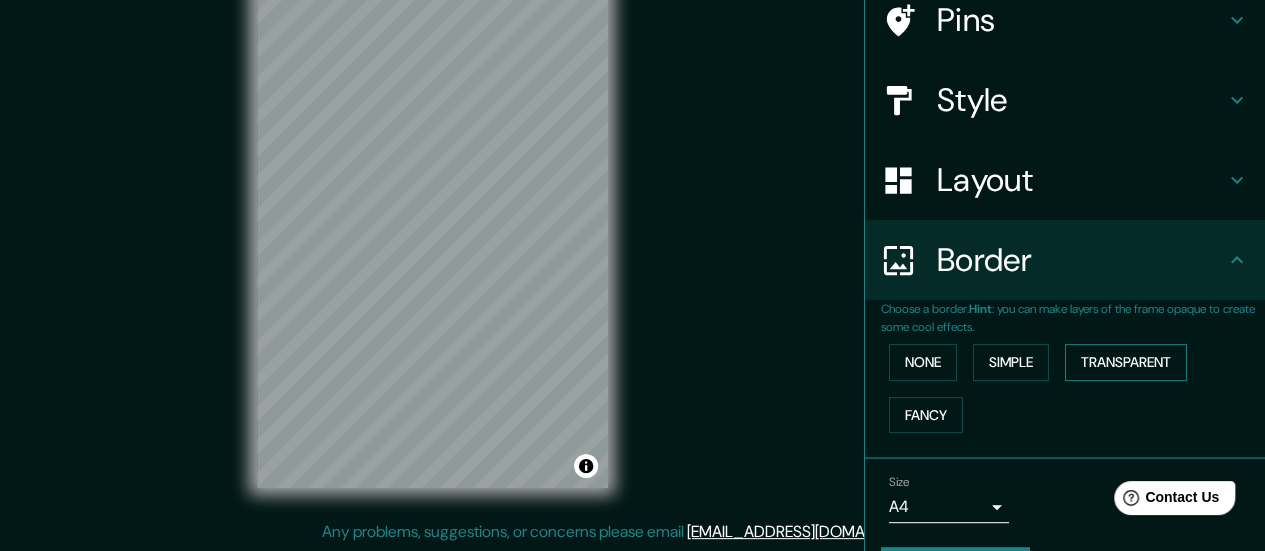 click on "Simple" at bounding box center (1011, 362) 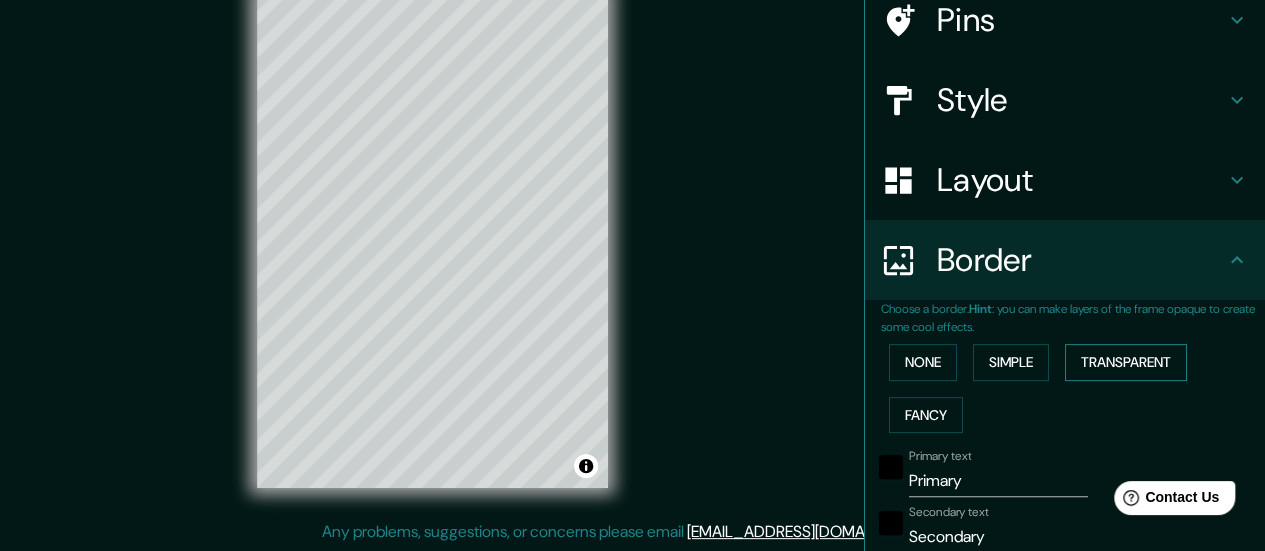 click on "Transparent" at bounding box center [1126, 362] 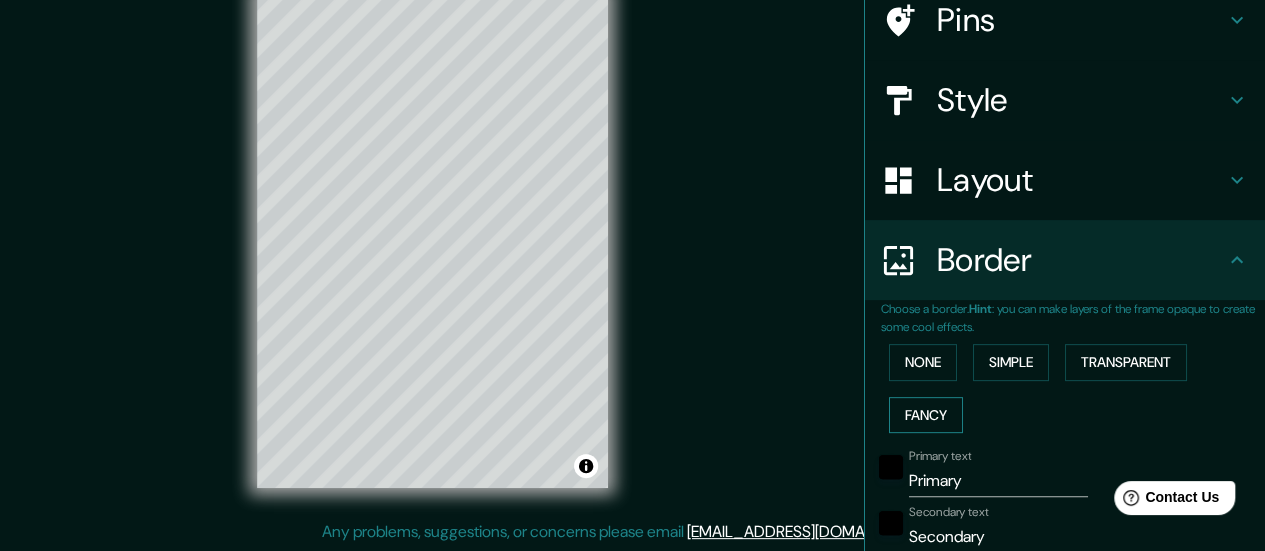 type on "168" 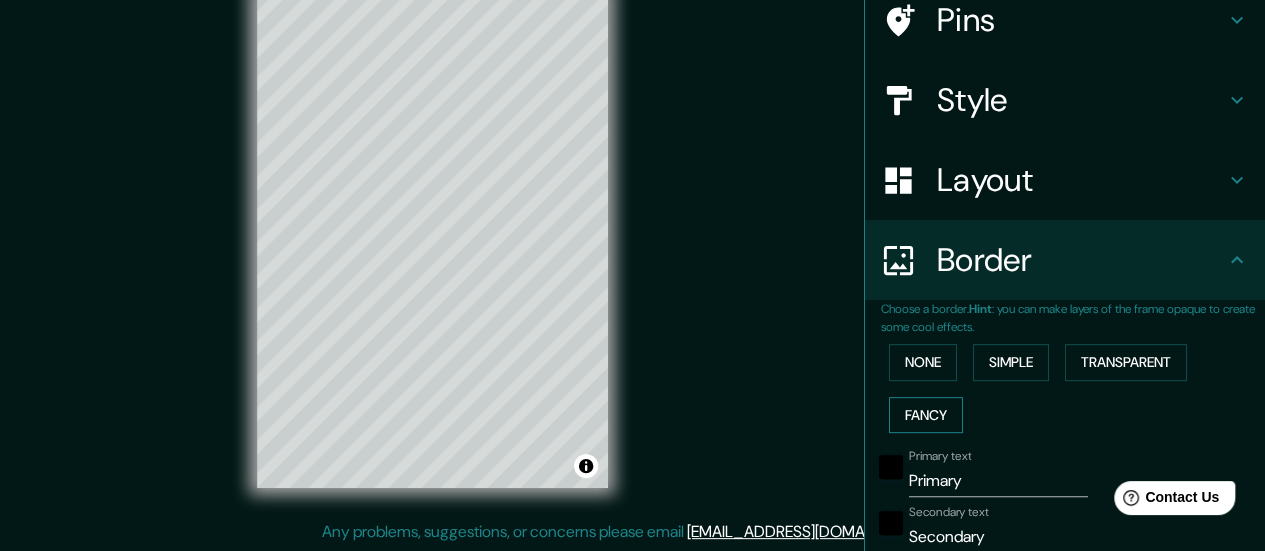 click on "Fancy" at bounding box center [926, 415] 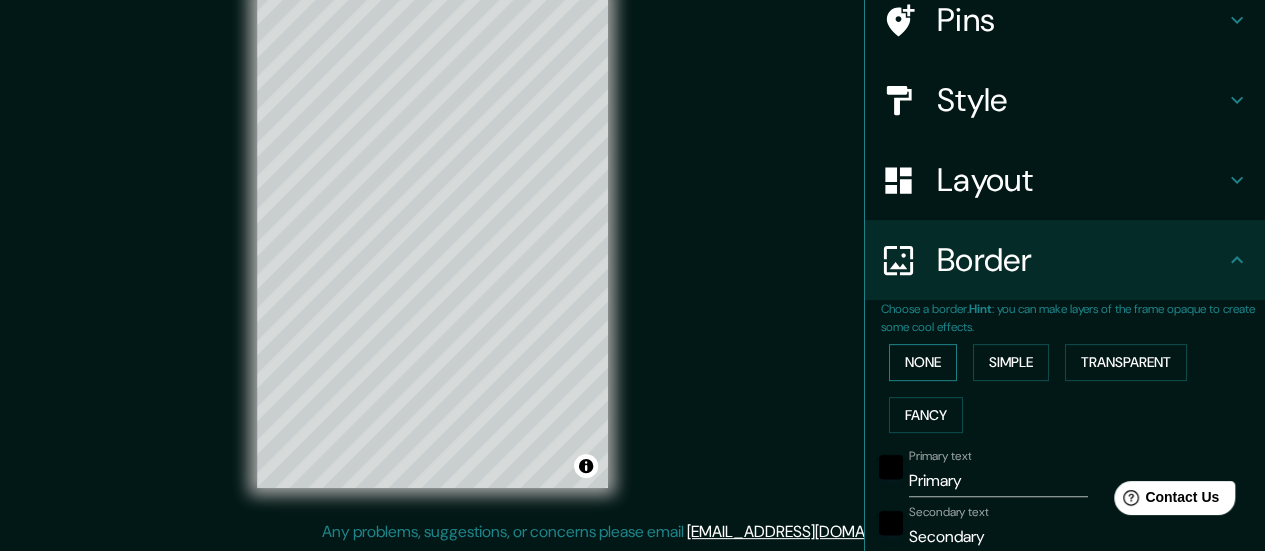 click on "None" at bounding box center (923, 362) 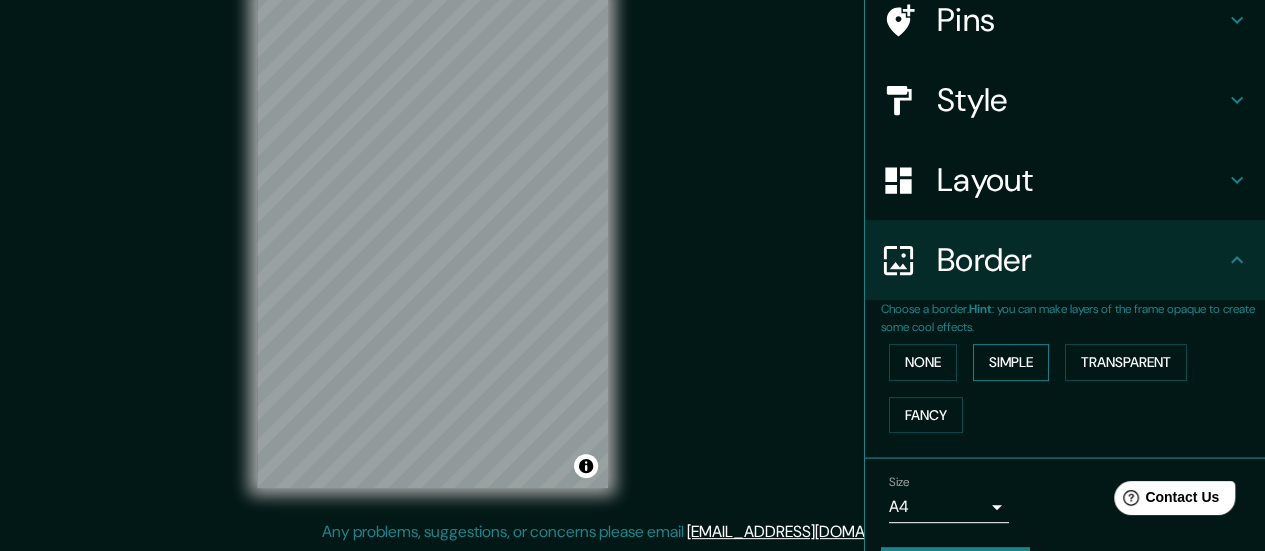 click on "Simple" at bounding box center [1011, 362] 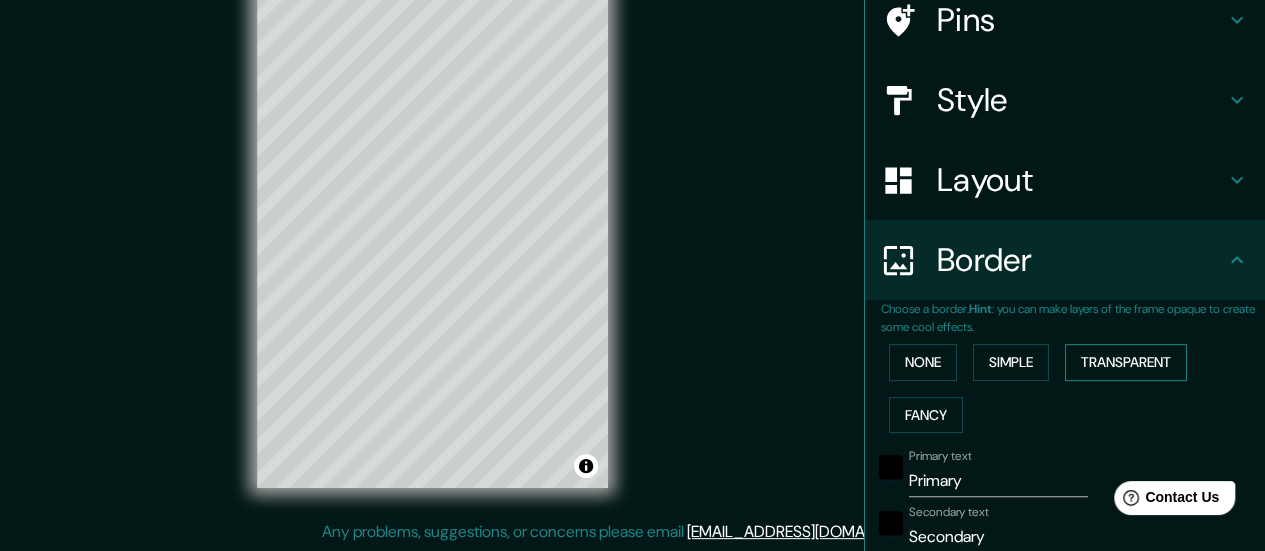 click on "Transparent" at bounding box center [1126, 362] 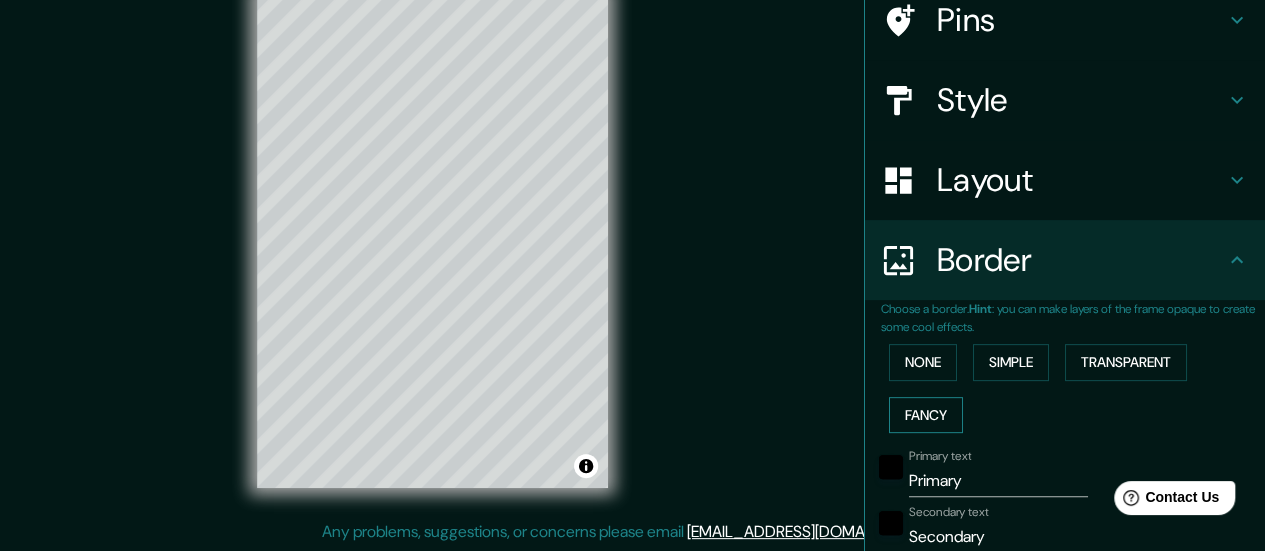 click on "Fancy" at bounding box center (926, 415) 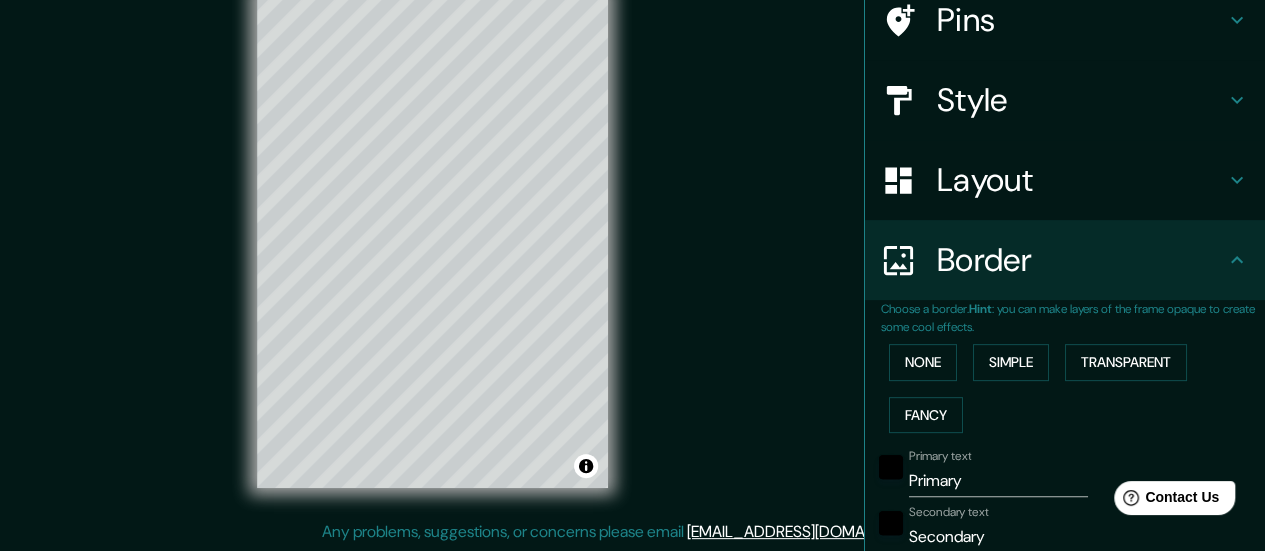 click on "Transparent" at bounding box center (1126, 362) 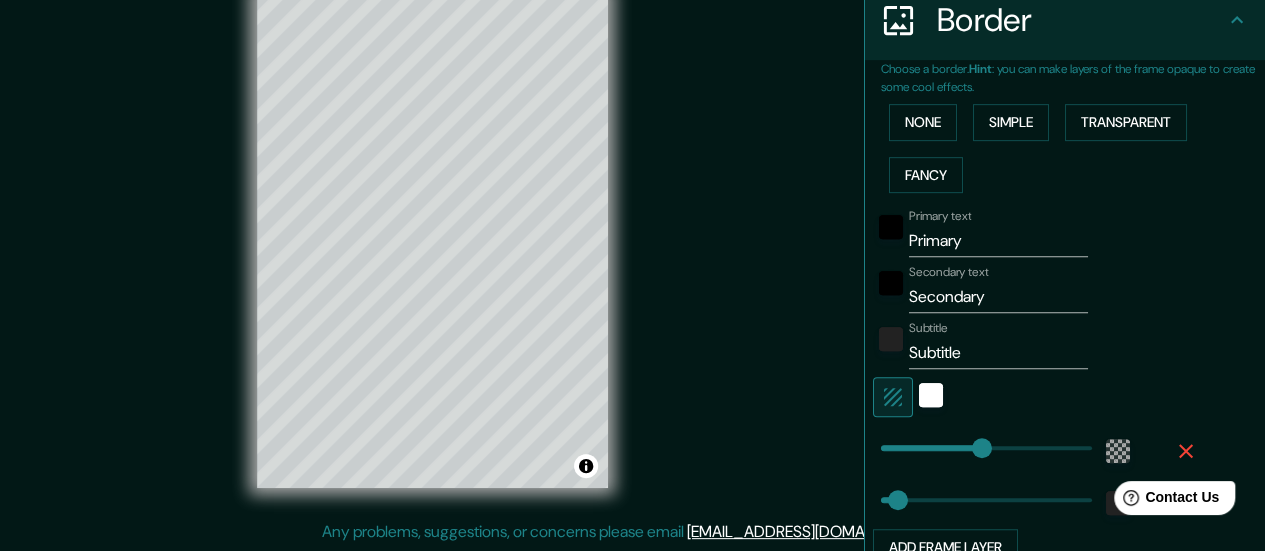 scroll, scrollTop: 584, scrollLeft: 0, axis: vertical 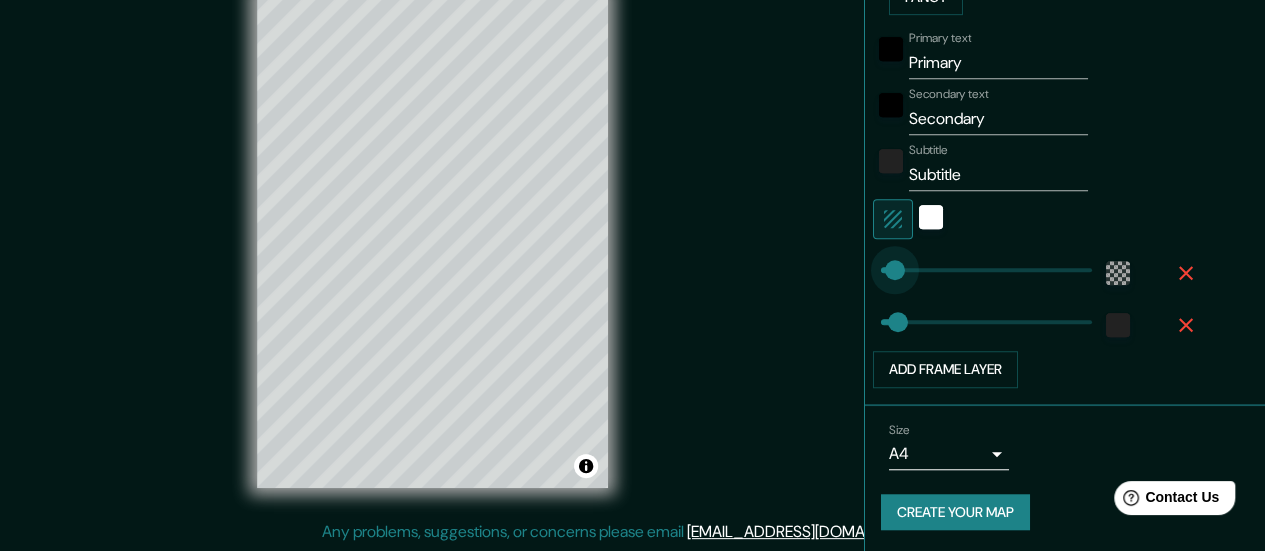 type on "24" 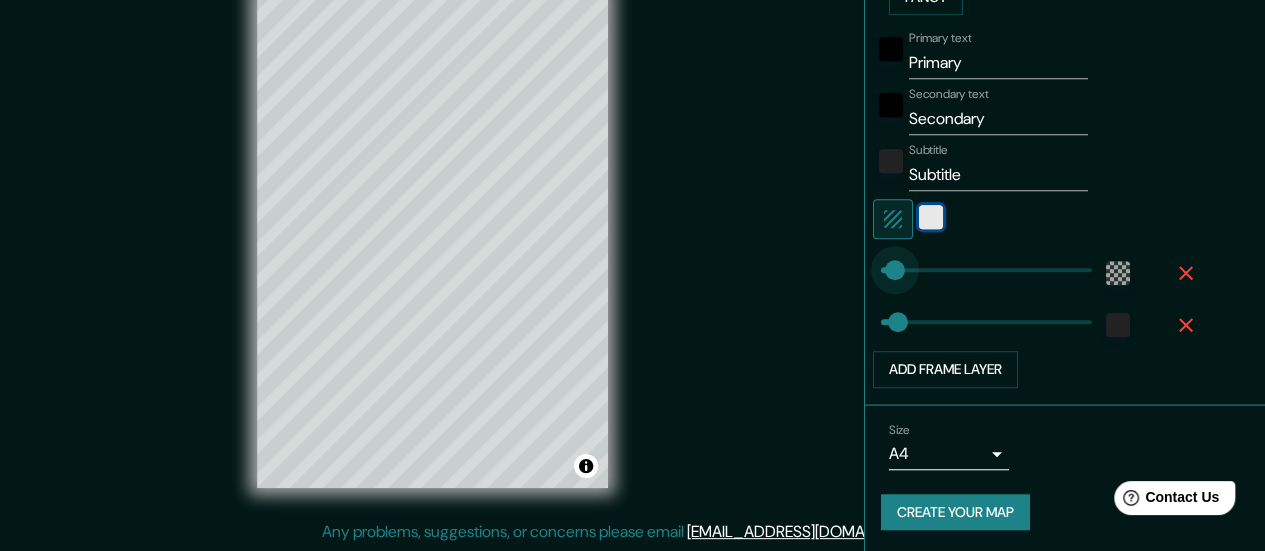 click at bounding box center (931, 217) 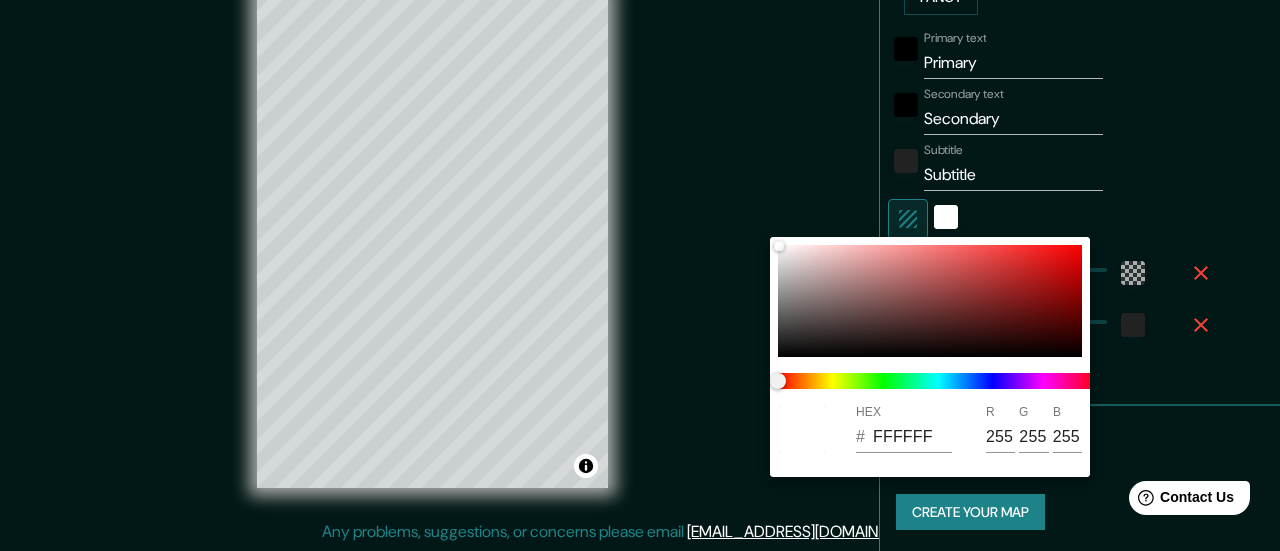 click at bounding box center [640, 275] 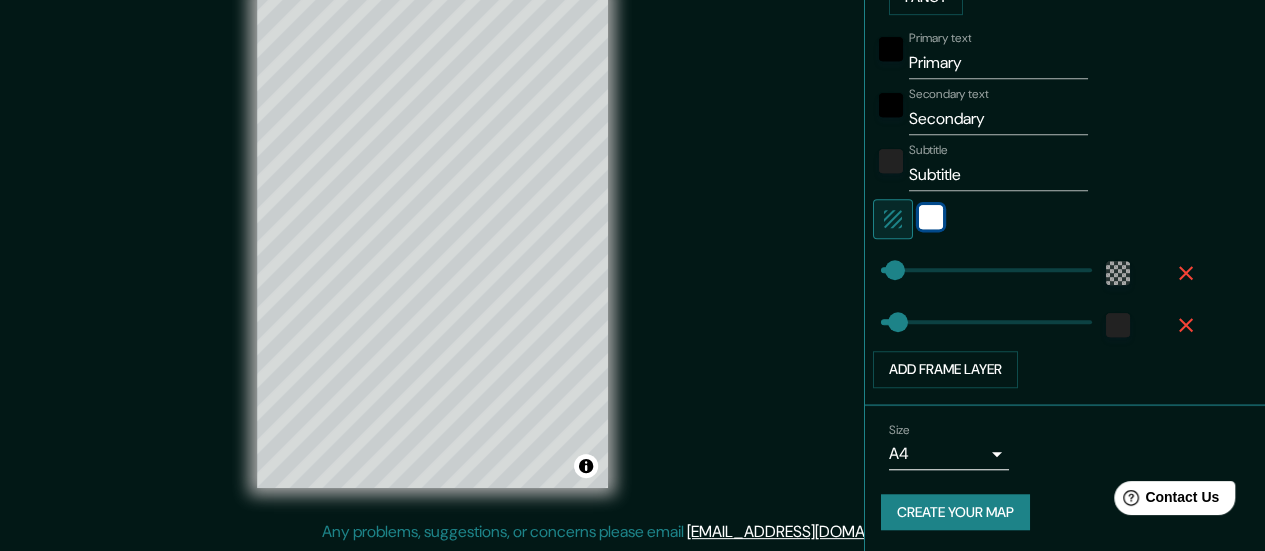 scroll, scrollTop: 0, scrollLeft: 0, axis: both 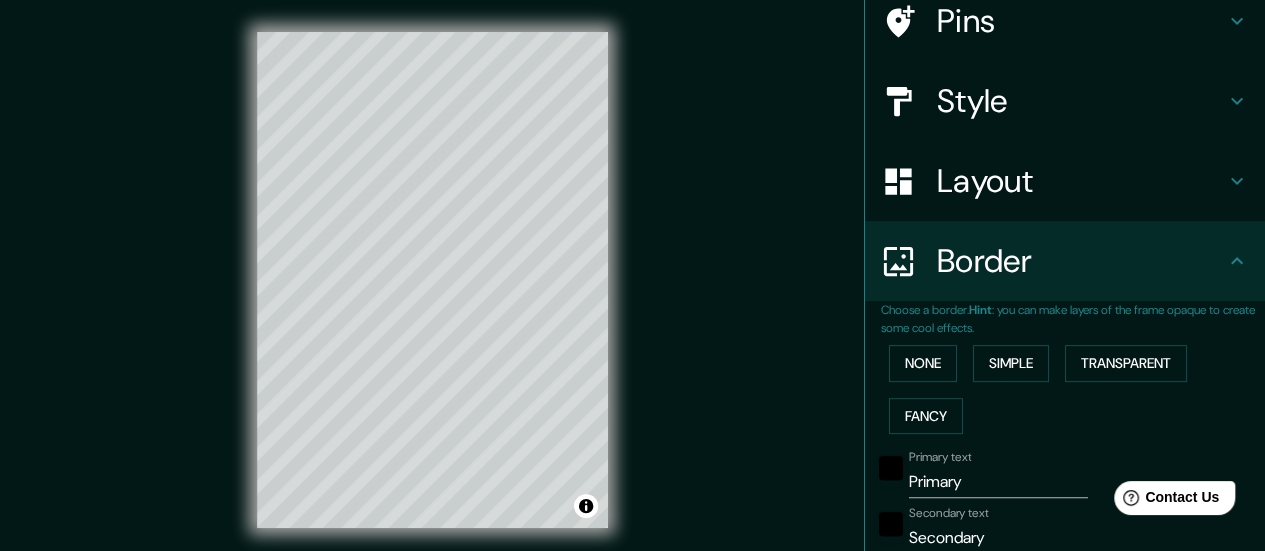 click on "Style" at bounding box center [1081, 101] 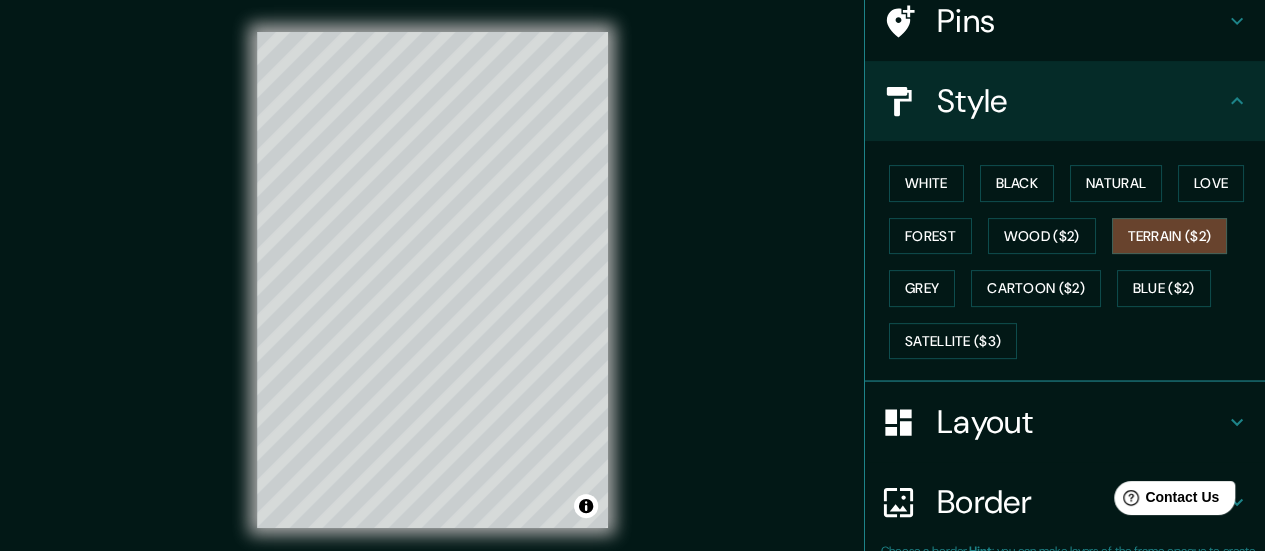 type on "28" 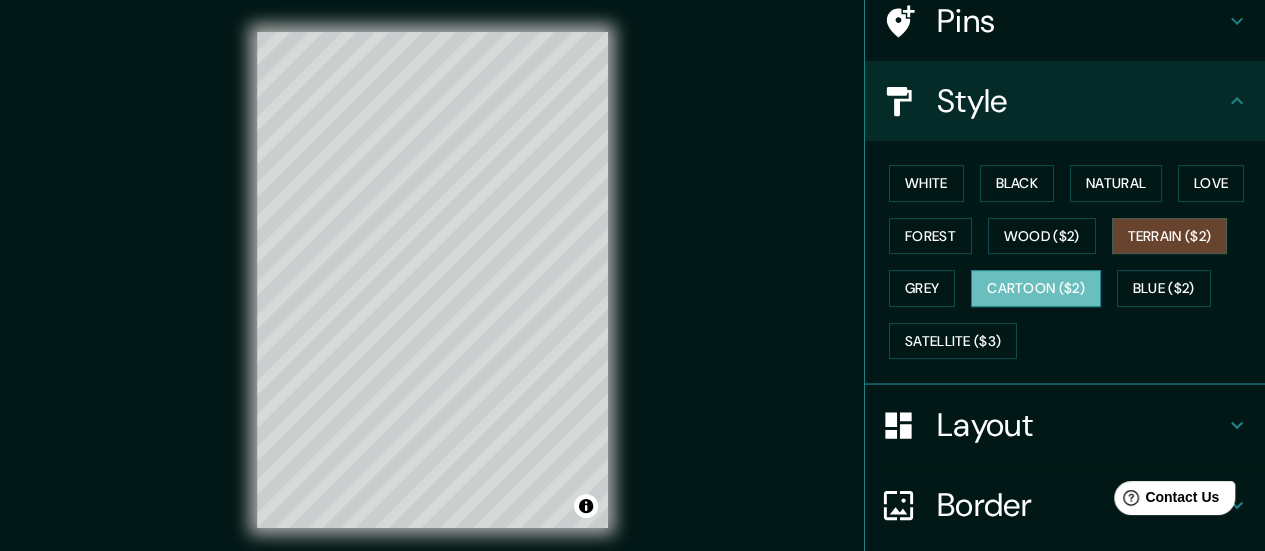 click on "Cartoon ($2)" at bounding box center [1036, 288] 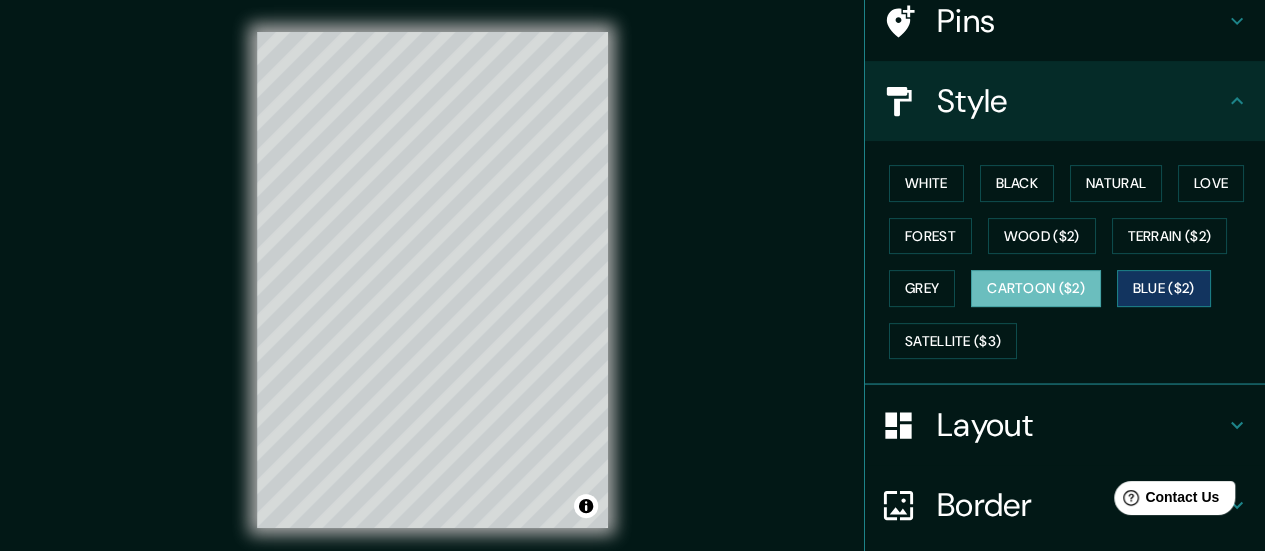 click on "Blue ($2)" at bounding box center (1164, 288) 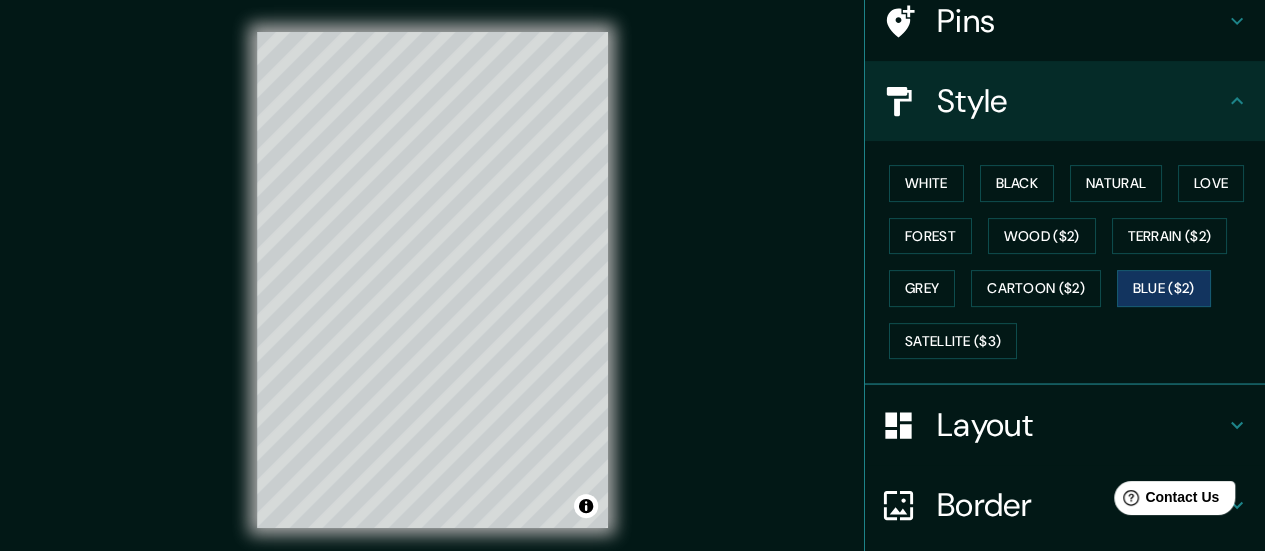 click on "White Black Natural Love Forest Wood ($2) Terrain ($2) Grey Cartoon ($2) Blue ($2) Satellite ($3)" at bounding box center [1073, 262] 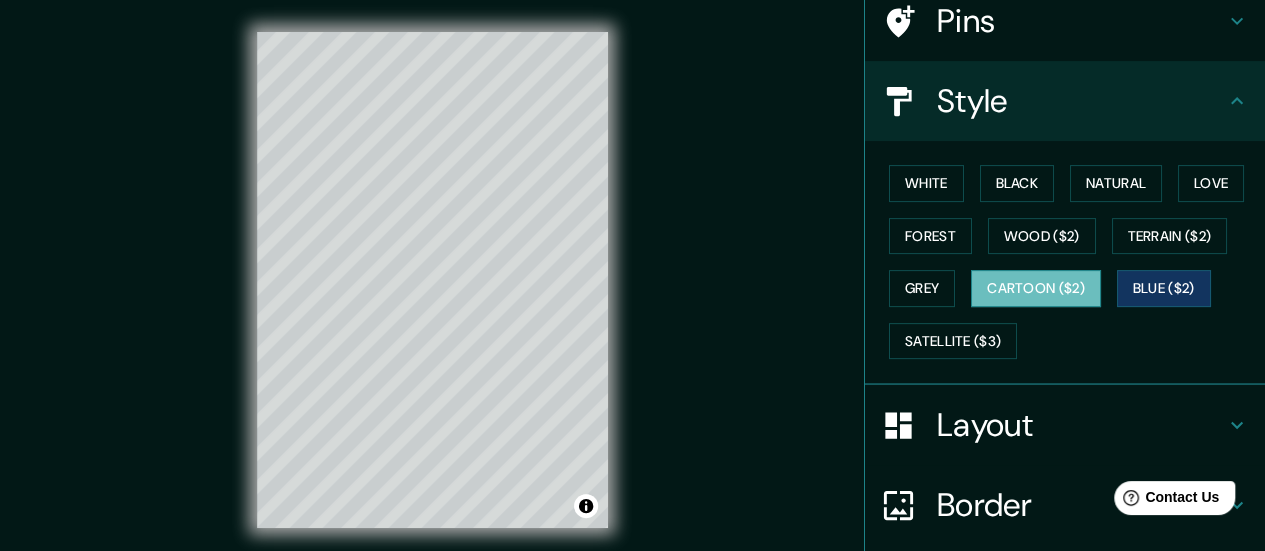 click on "Cartoon ($2)" at bounding box center [1036, 288] 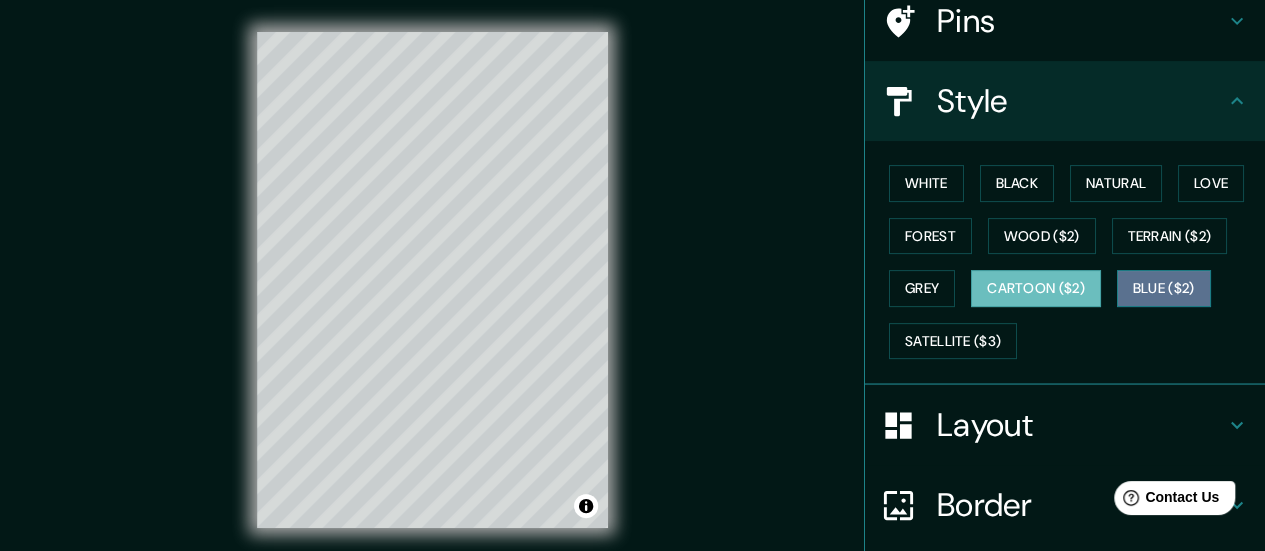 click on "Blue ($2)" at bounding box center [1164, 288] 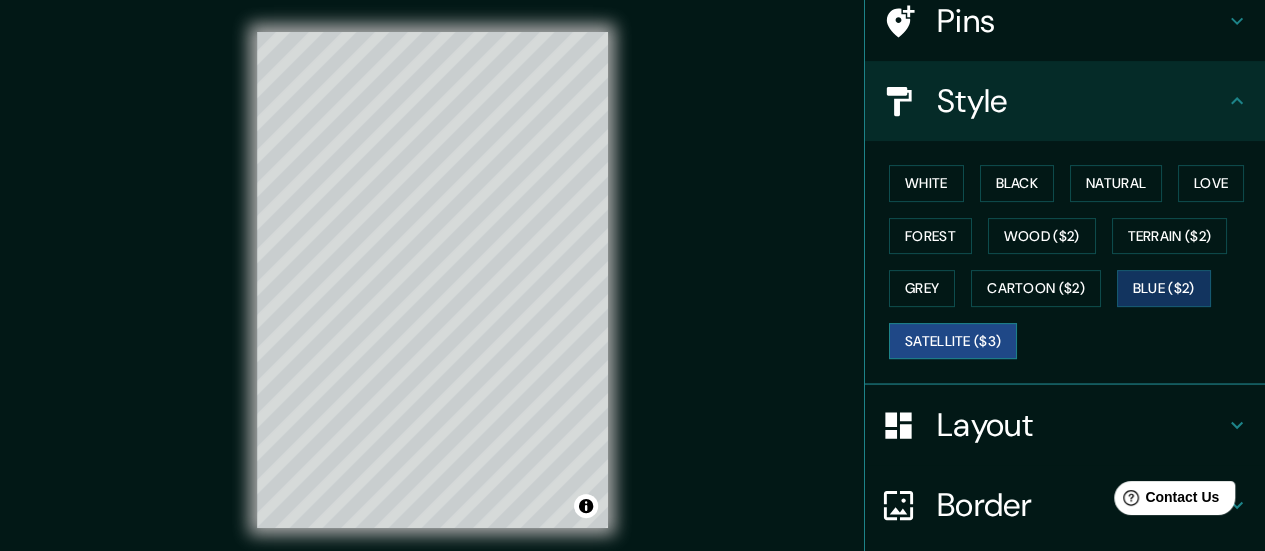 click on "Satellite ($3)" at bounding box center [953, 341] 